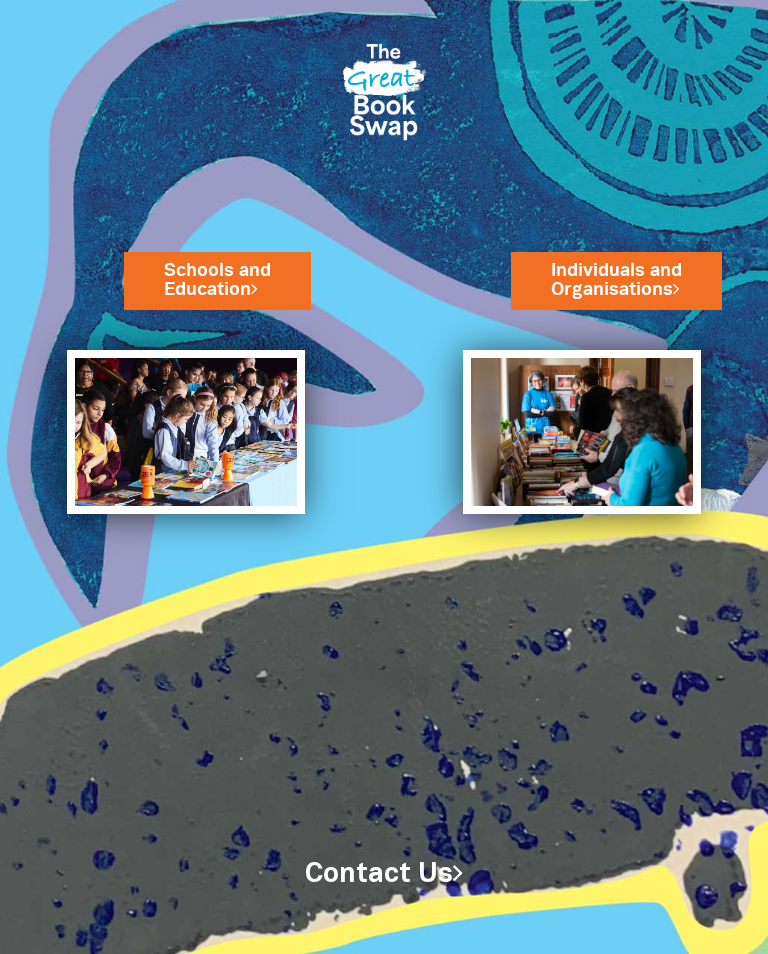 scroll, scrollTop: 0, scrollLeft: 0, axis: both 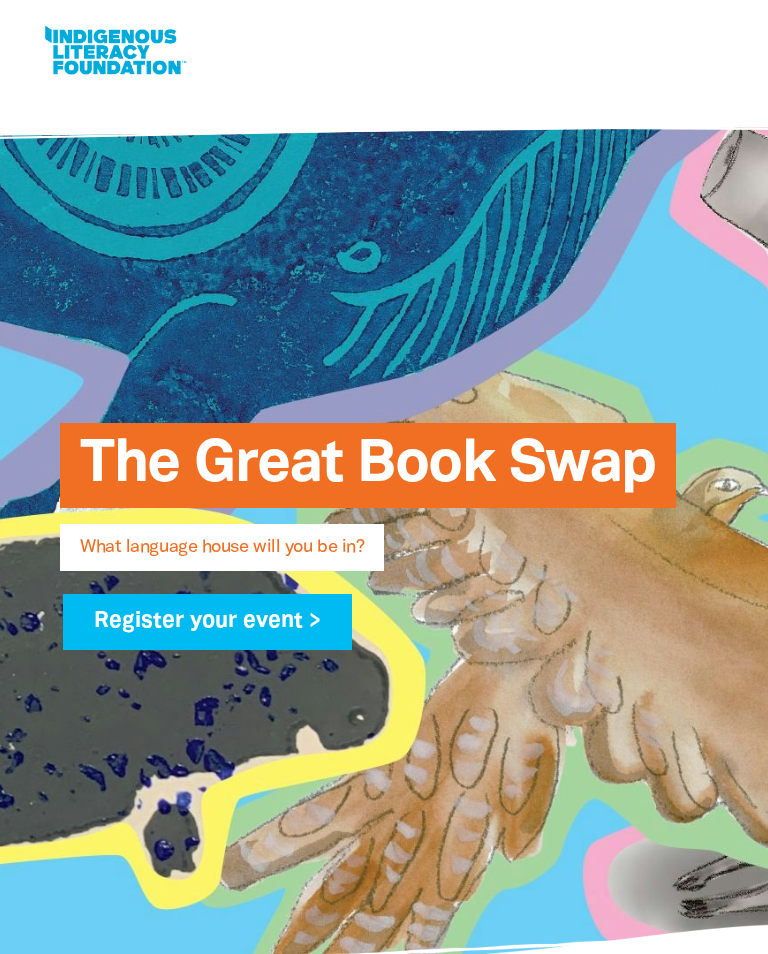 click on "Register your event >" at bounding box center [207, 622] 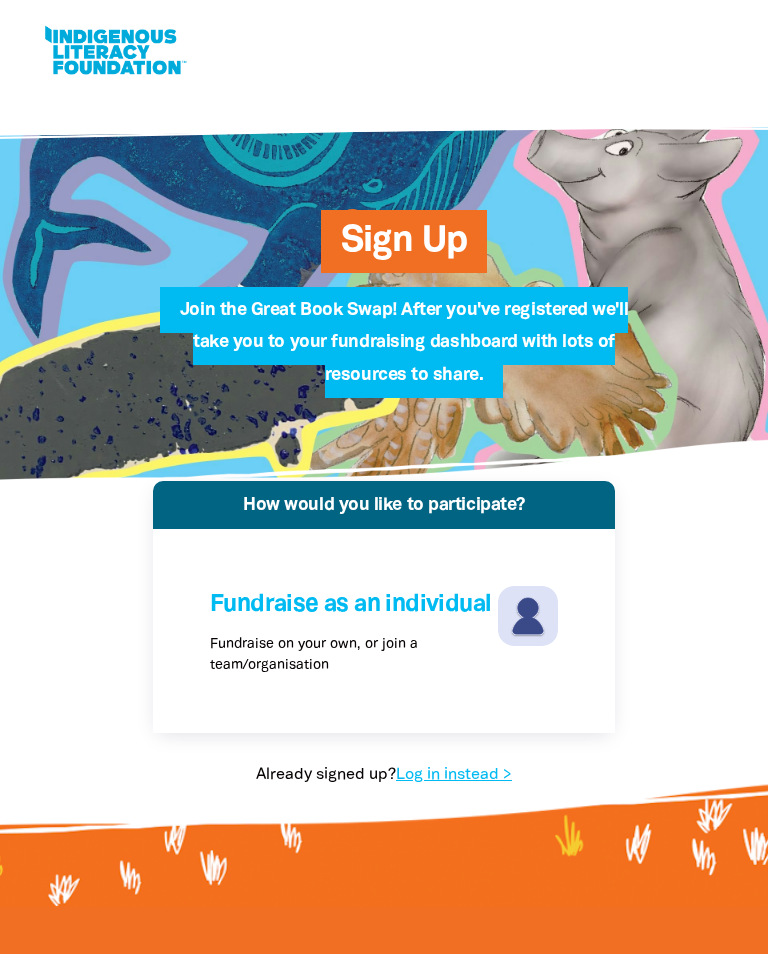 click on "Log in instead >" at bounding box center (454, 775) 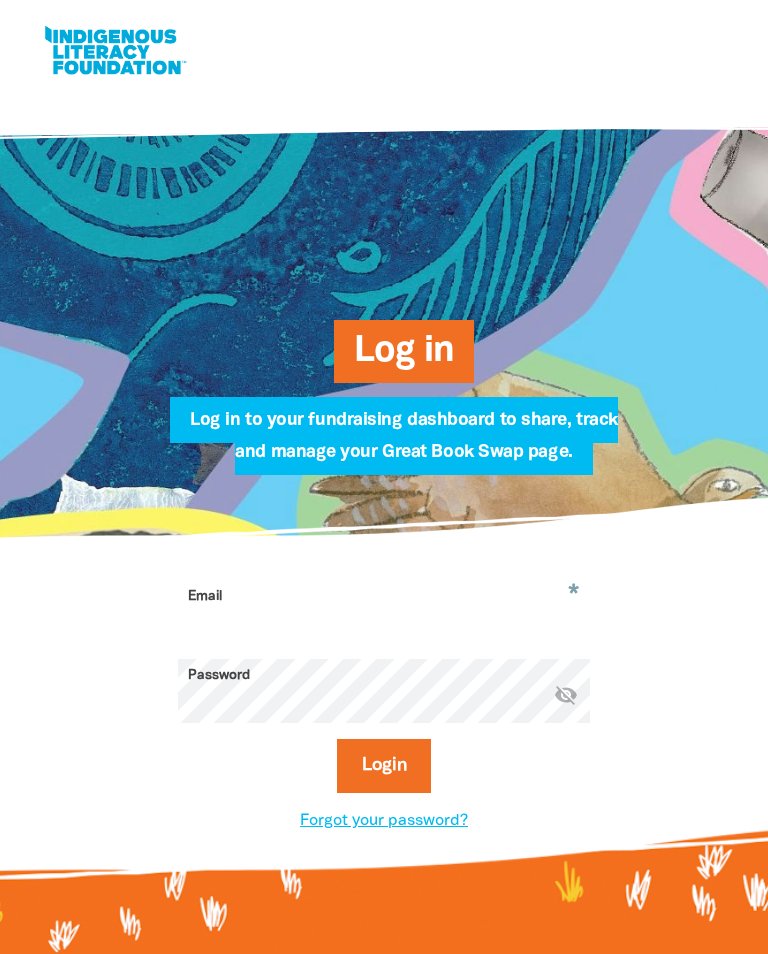 click on "Email" at bounding box center (384, 611) 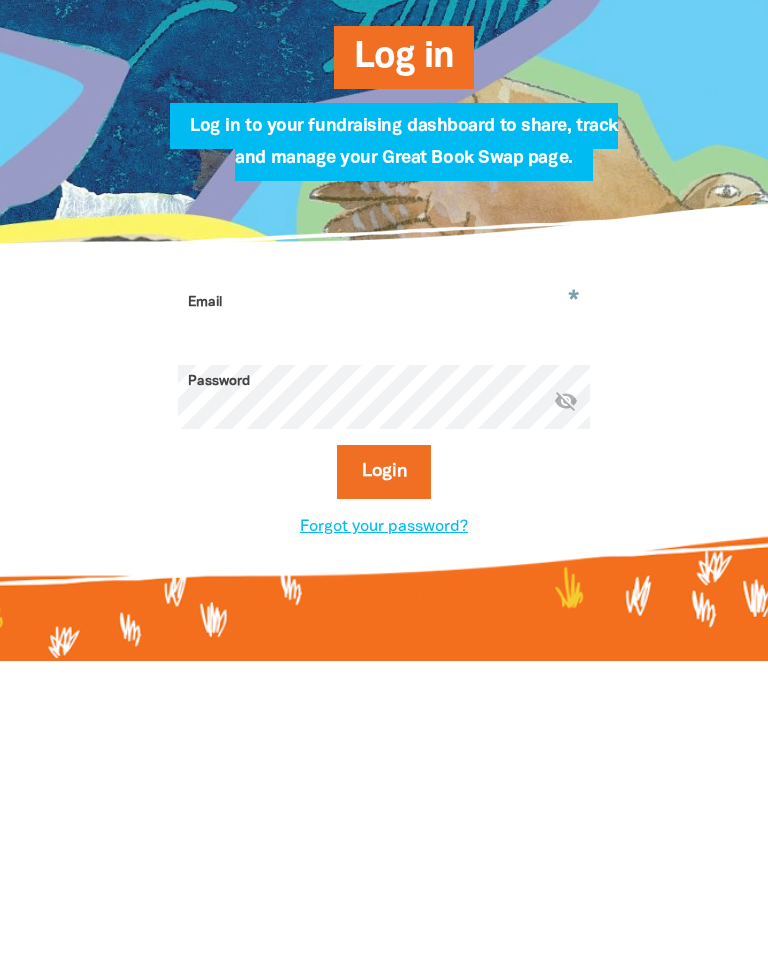 type on "kbarca@scmoorabbin.catholic.edu.au" 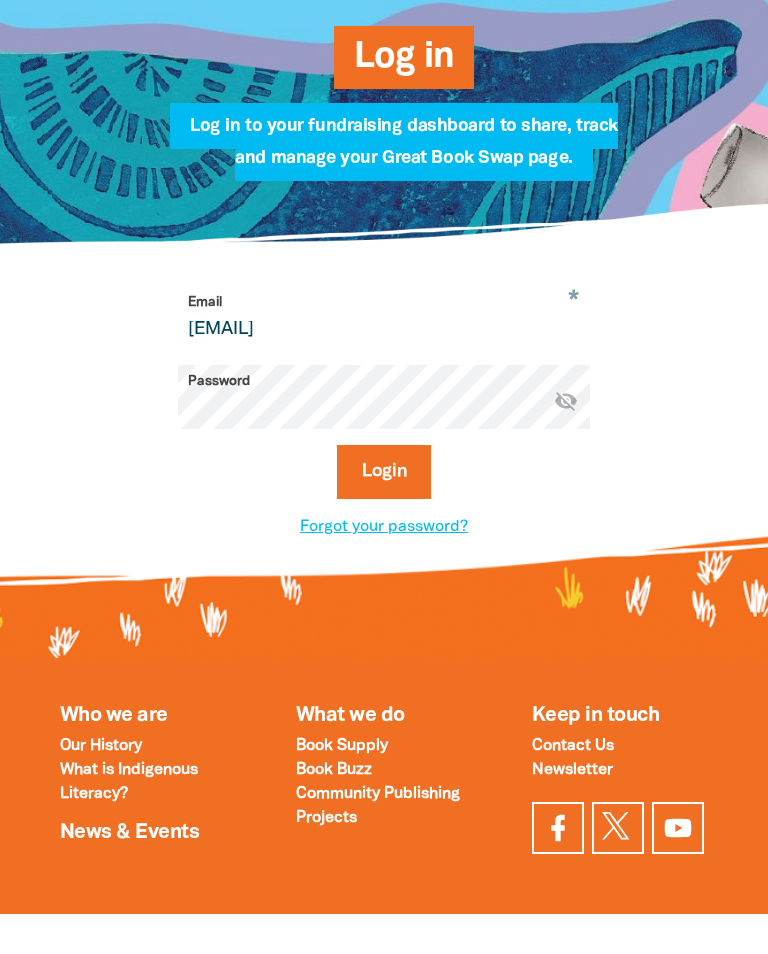 scroll, scrollTop: 293, scrollLeft: 0, axis: vertical 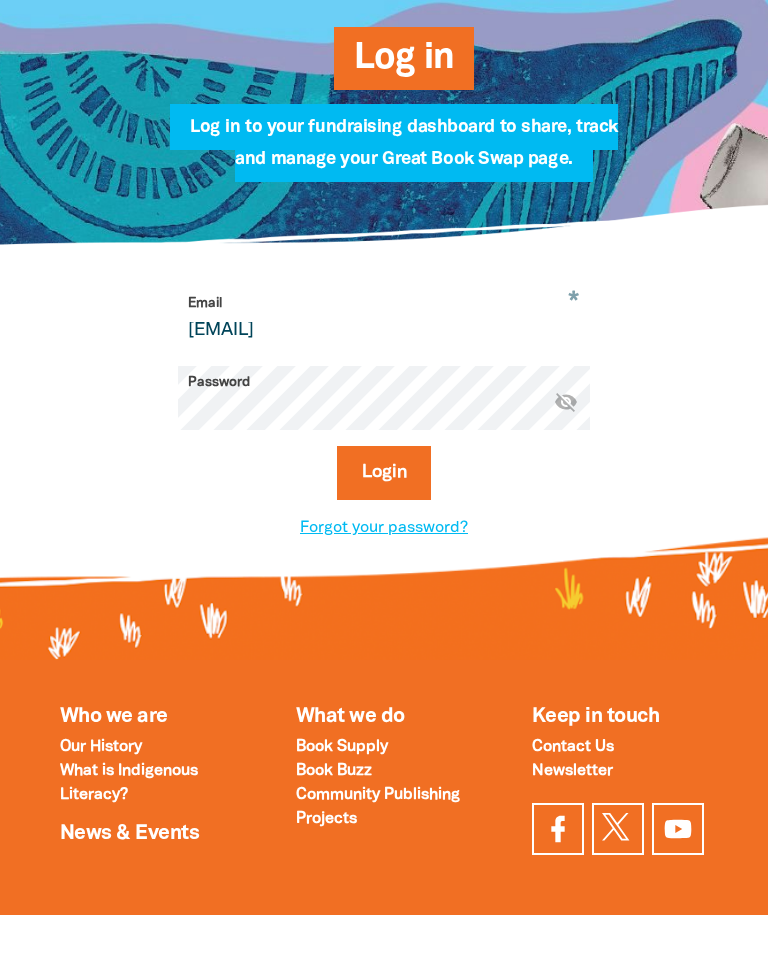 click on "Login" at bounding box center [384, 473] 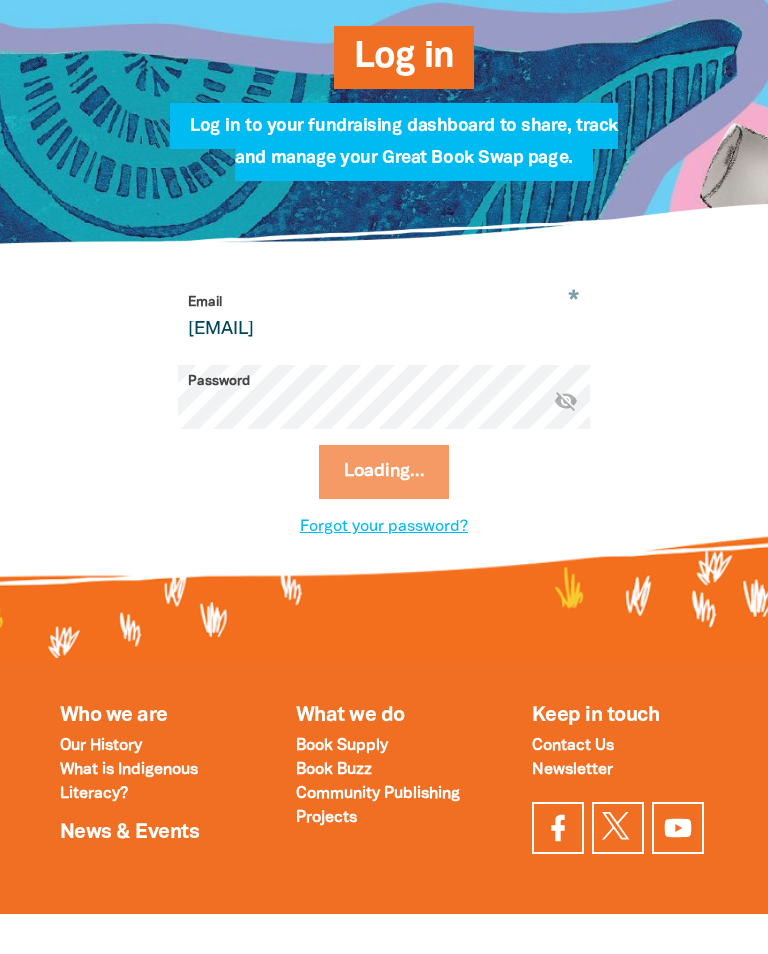 select on "primary-school" 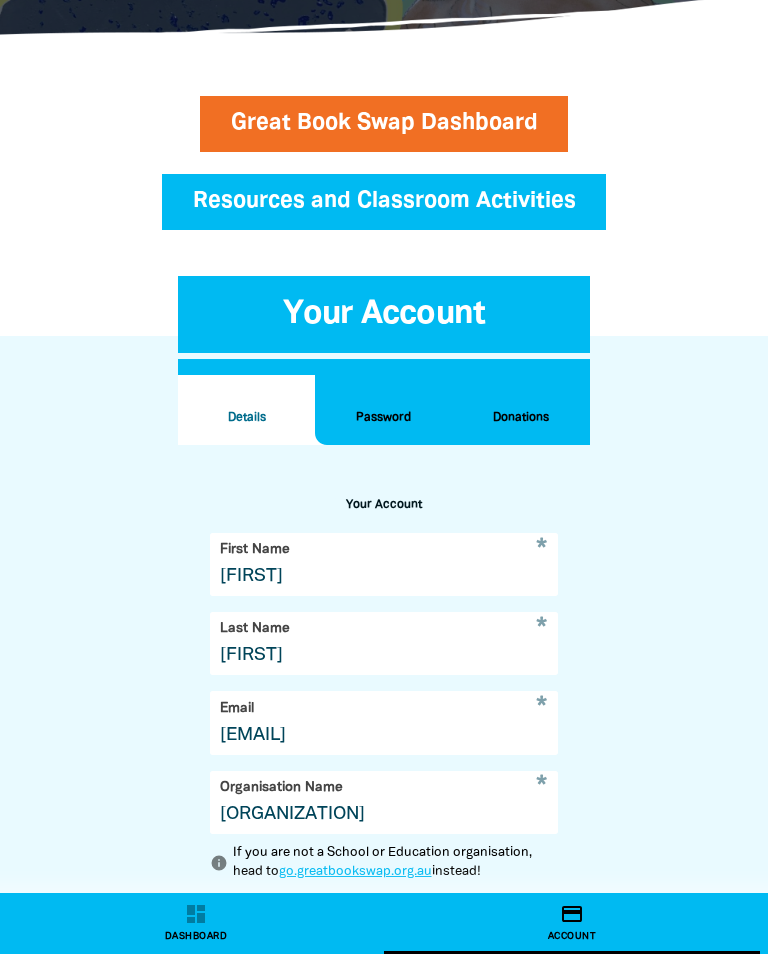 scroll, scrollTop: 737, scrollLeft: 0, axis: vertical 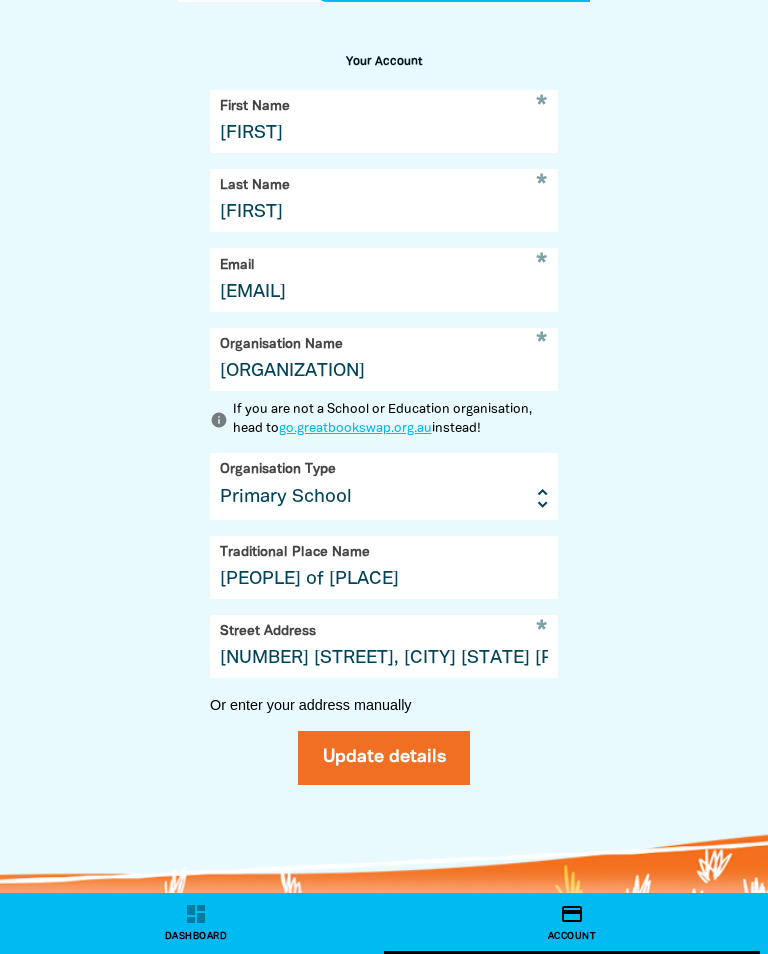 click on "Update details" at bounding box center (384, 758) 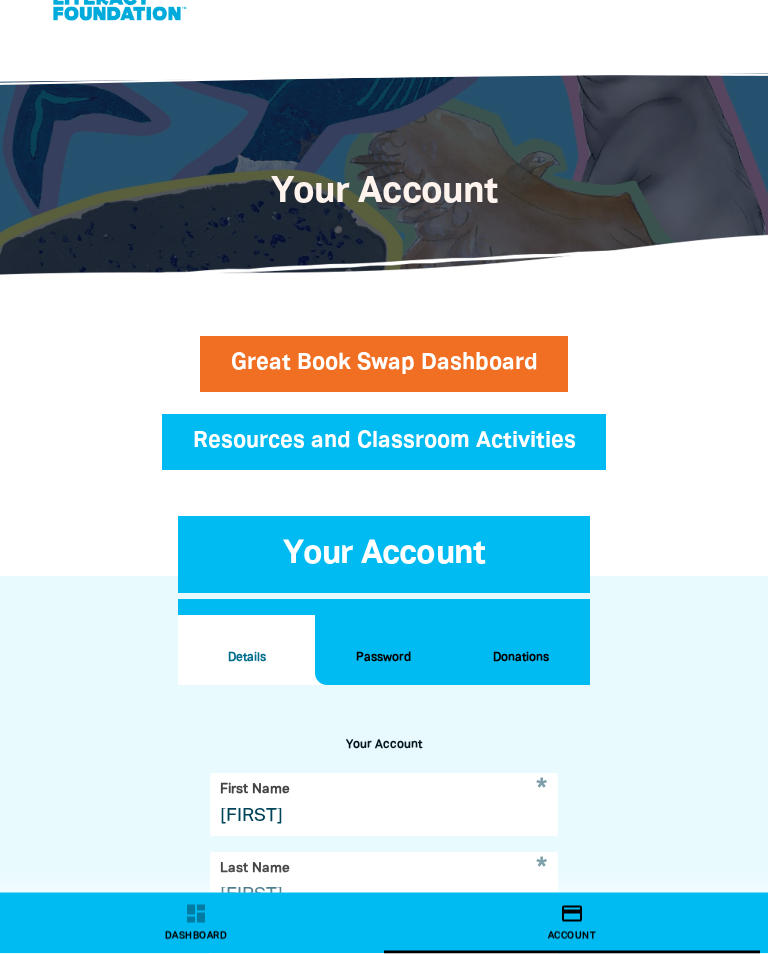 scroll, scrollTop: 0, scrollLeft: 0, axis: both 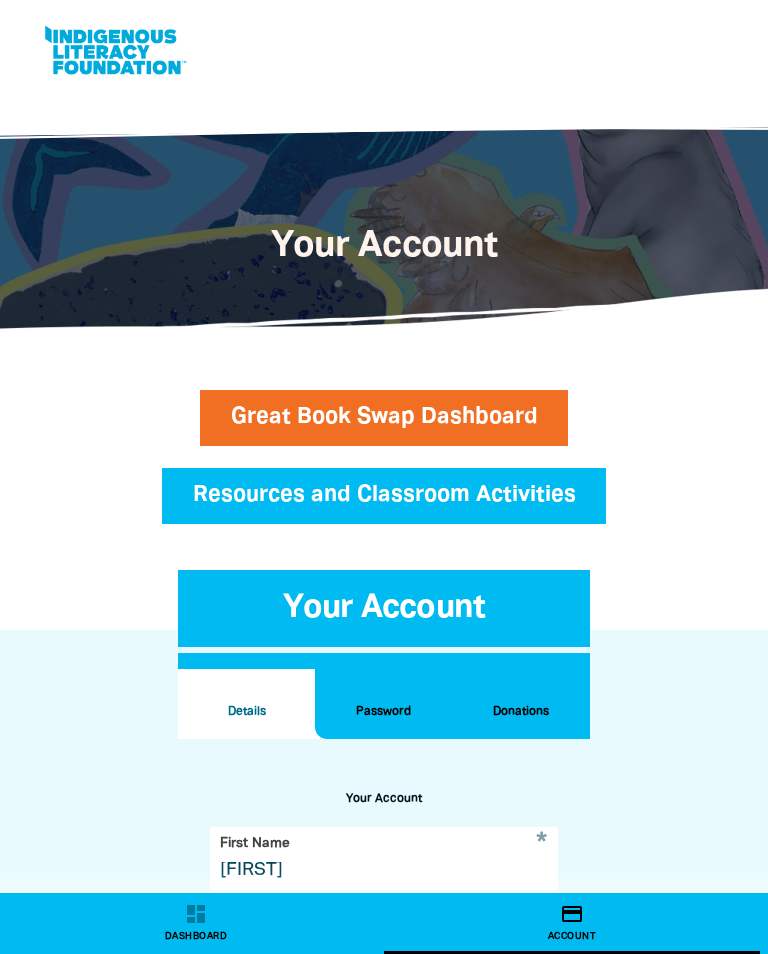 click on "Great Book Swap Dashboard" at bounding box center (384, 418) 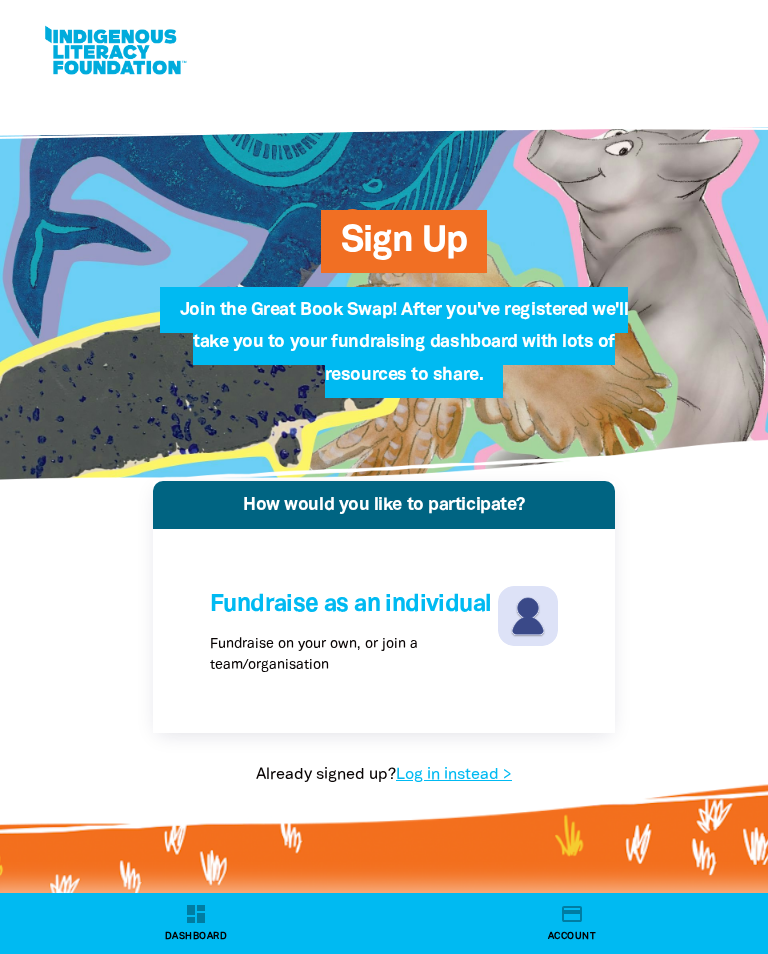 click on "Log in instead >" at bounding box center (454, 775) 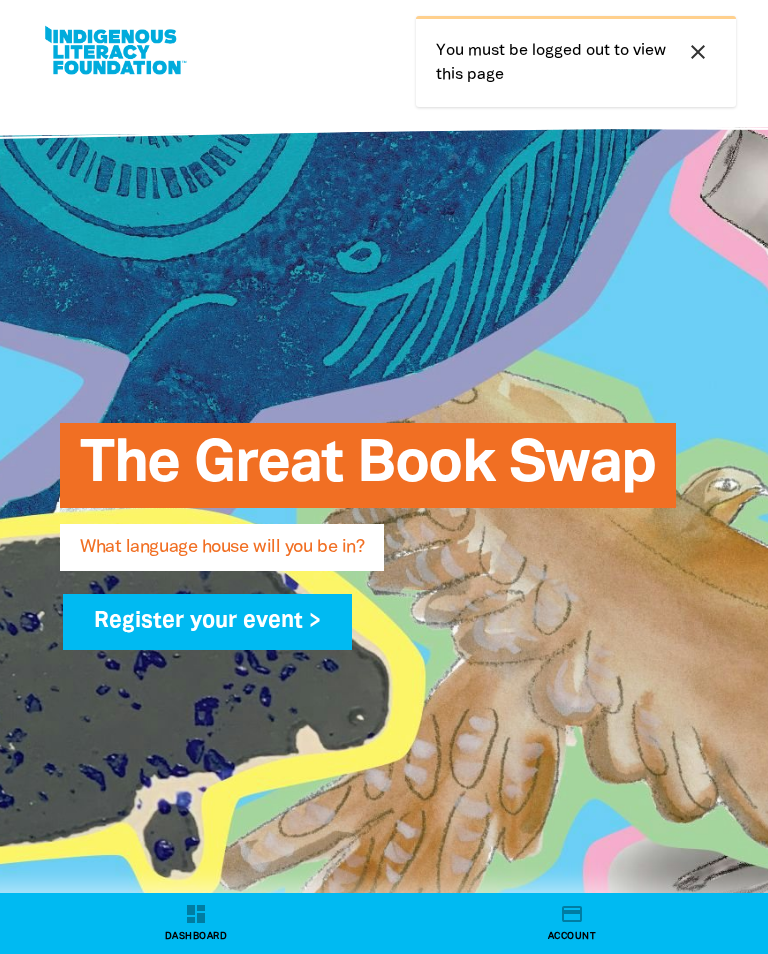 click on "Register your event >" at bounding box center [207, 622] 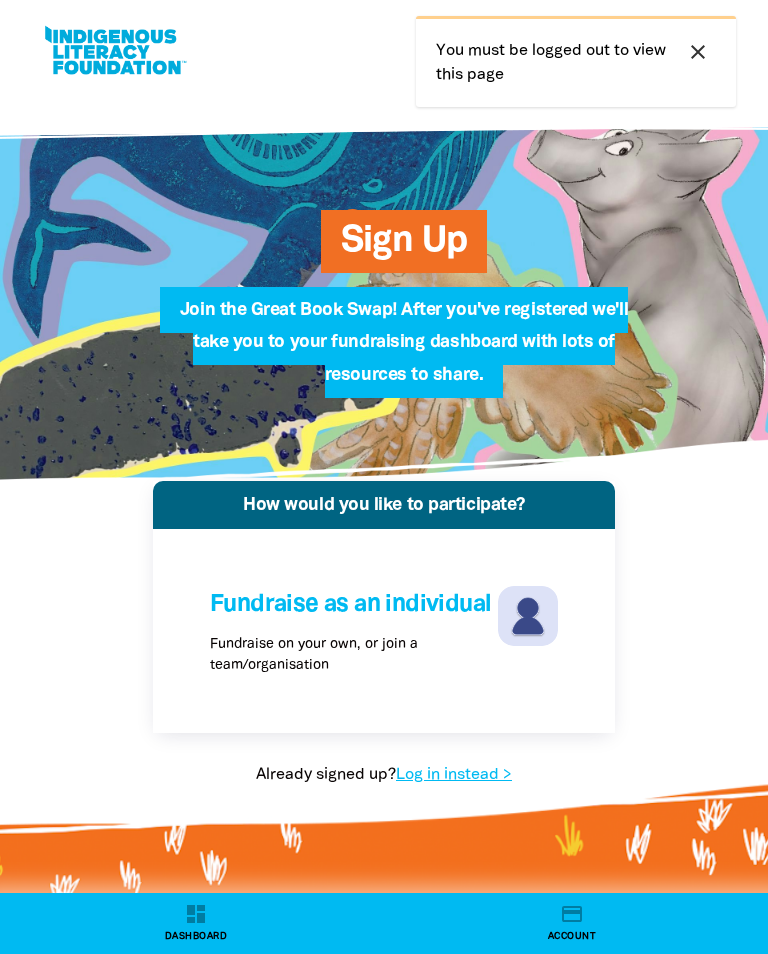click on "Fundraise as an individual" at bounding box center [351, 605] 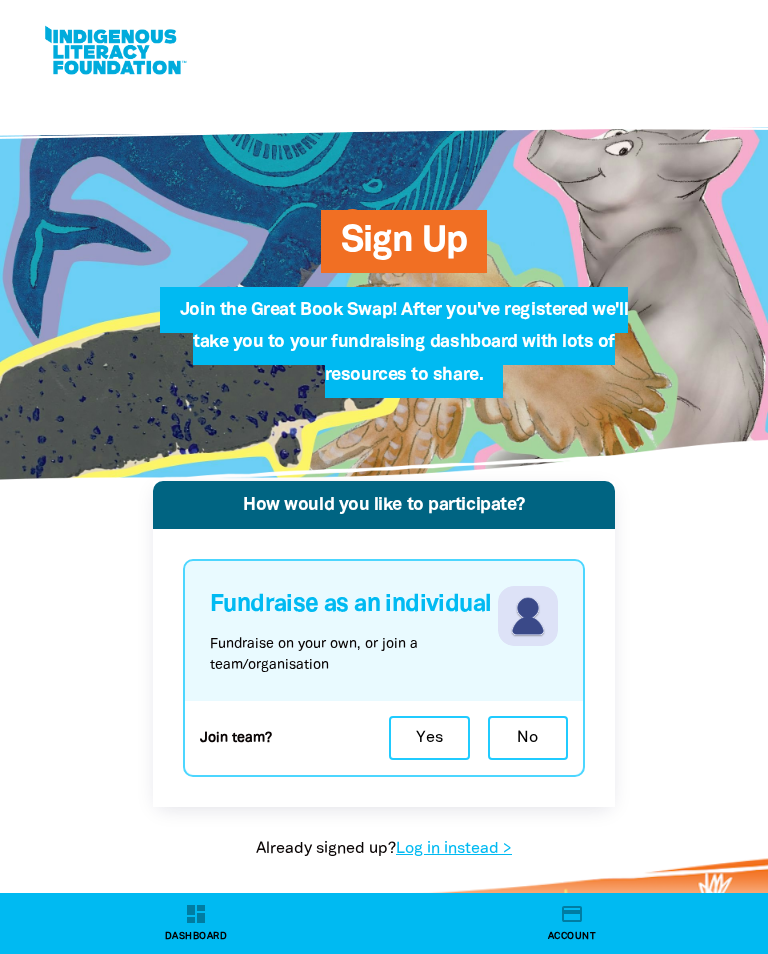 click on "No" at bounding box center (528, 738) 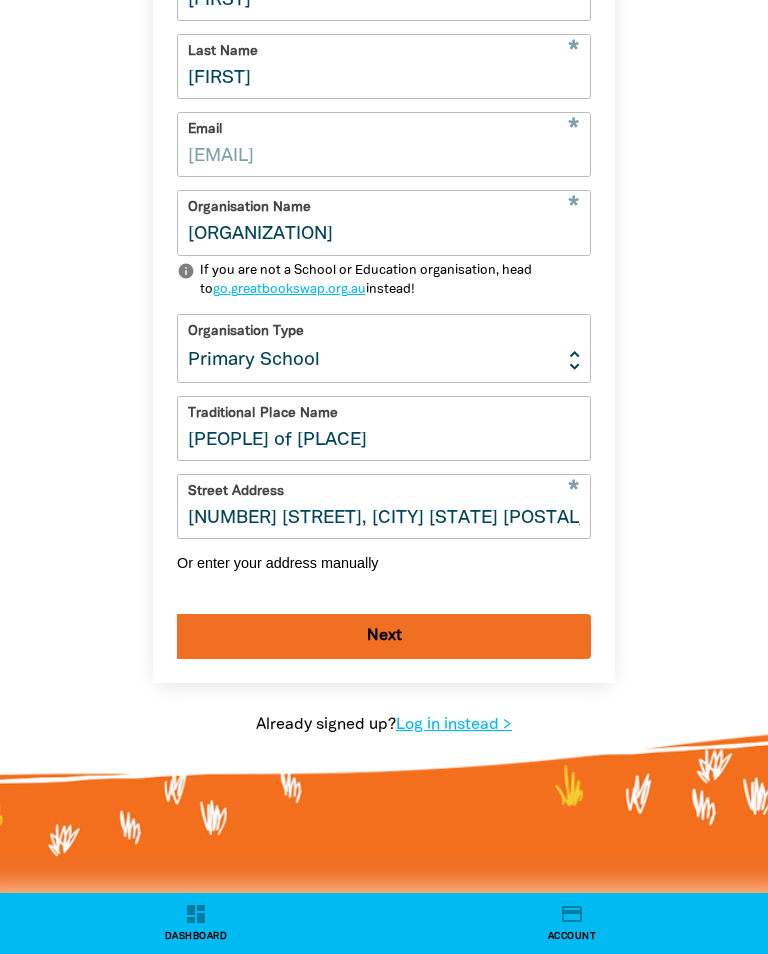 scroll, scrollTop: 671, scrollLeft: 0, axis: vertical 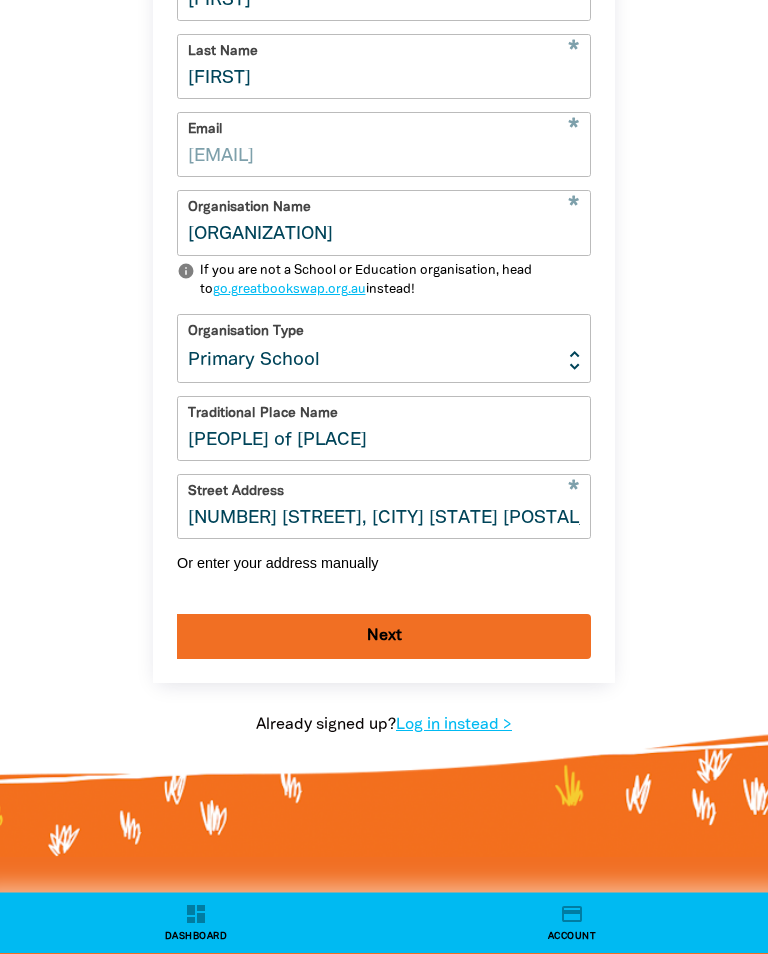 click on "Next" at bounding box center (384, 637) 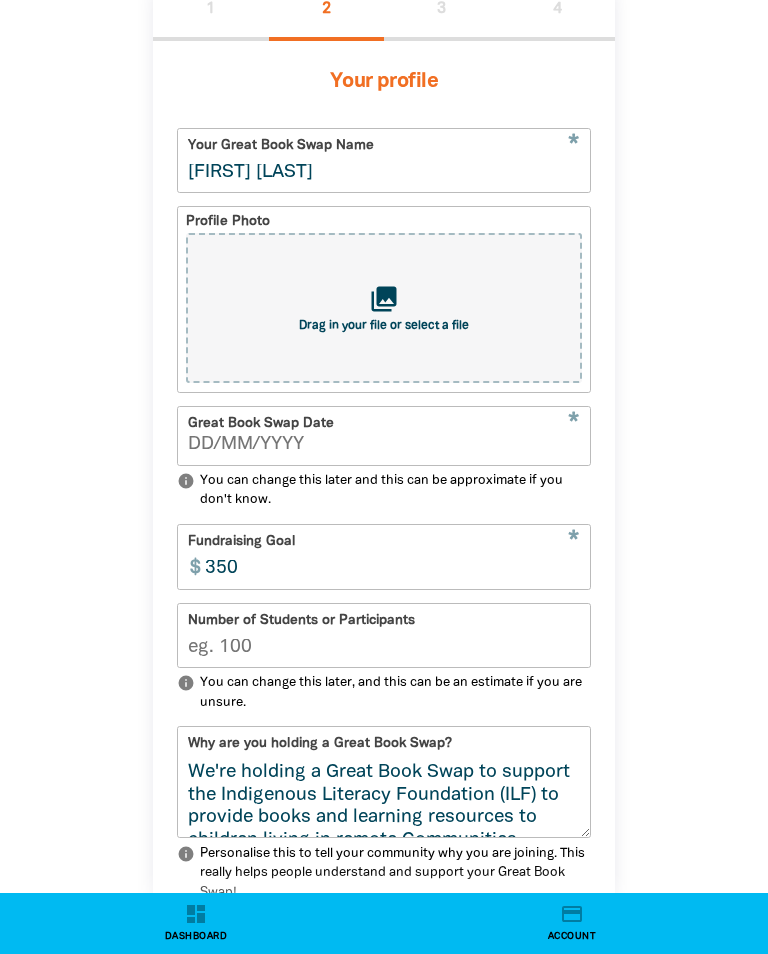 scroll, scrollTop: 544, scrollLeft: 0, axis: vertical 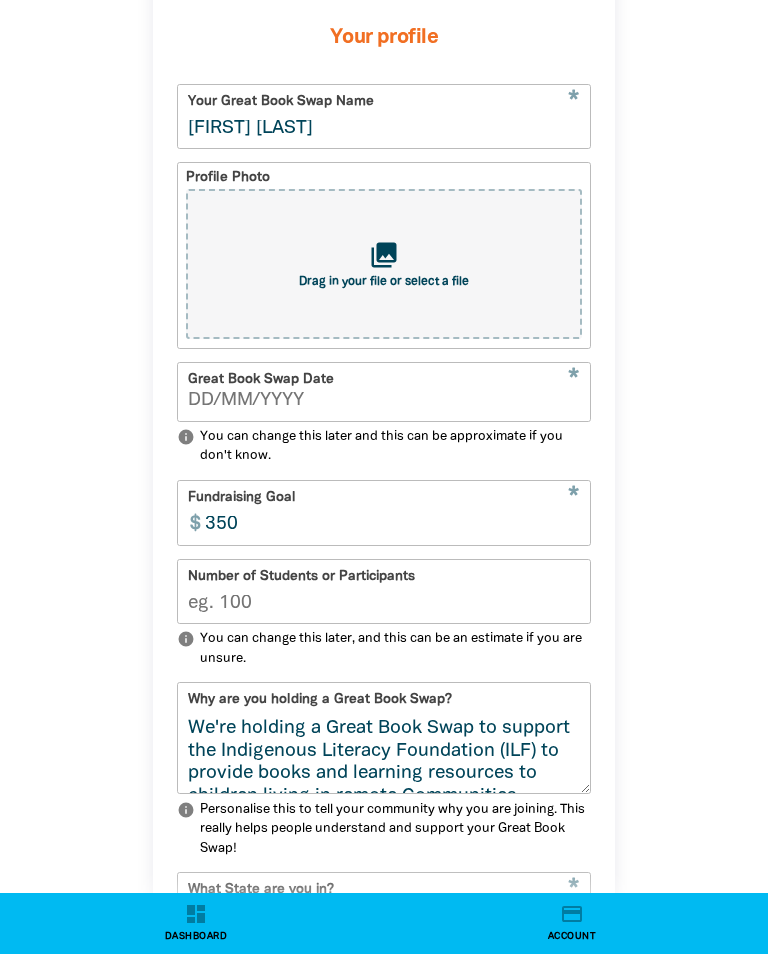 click on "350" at bounding box center (392, 512) 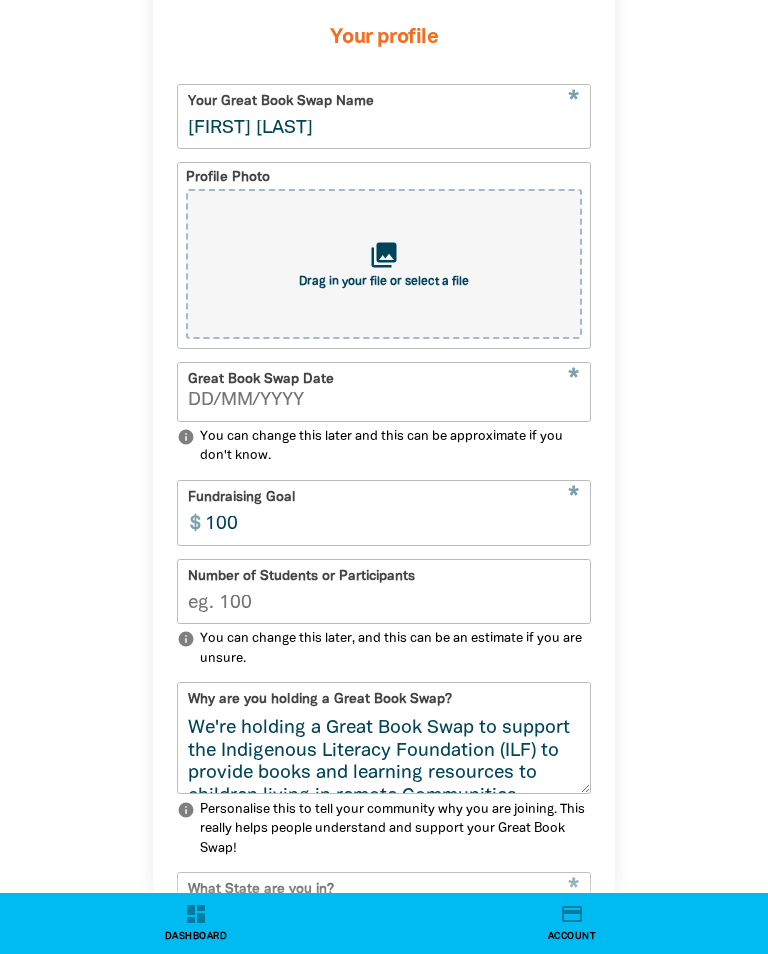 type on "100" 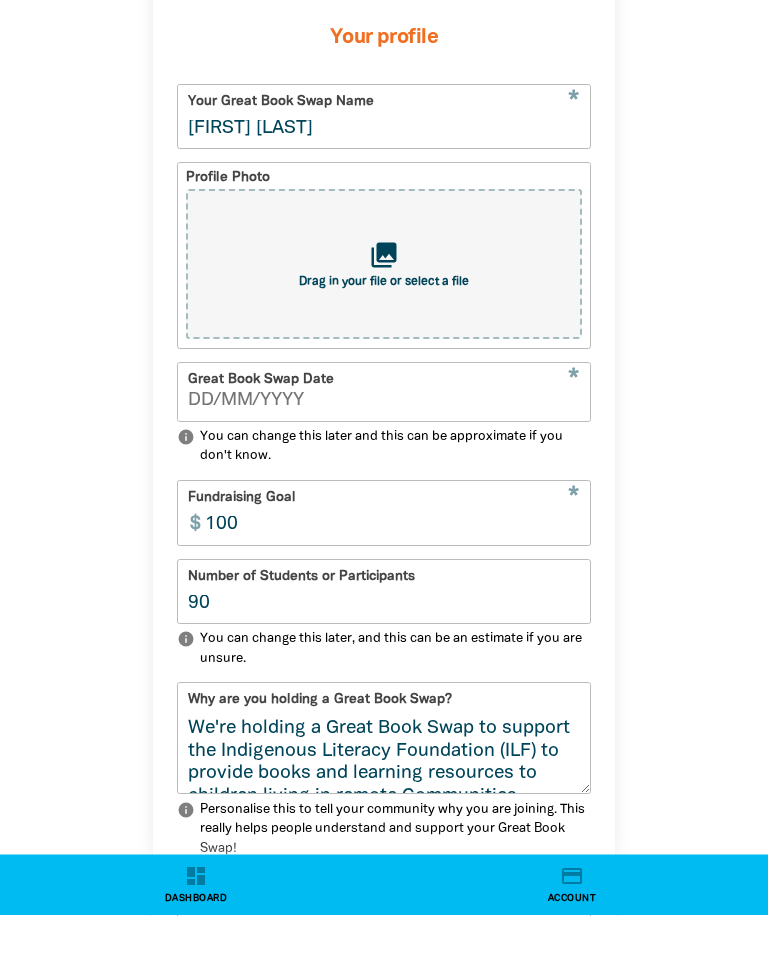 scroll, scrollTop: 567, scrollLeft: 0, axis: vertical 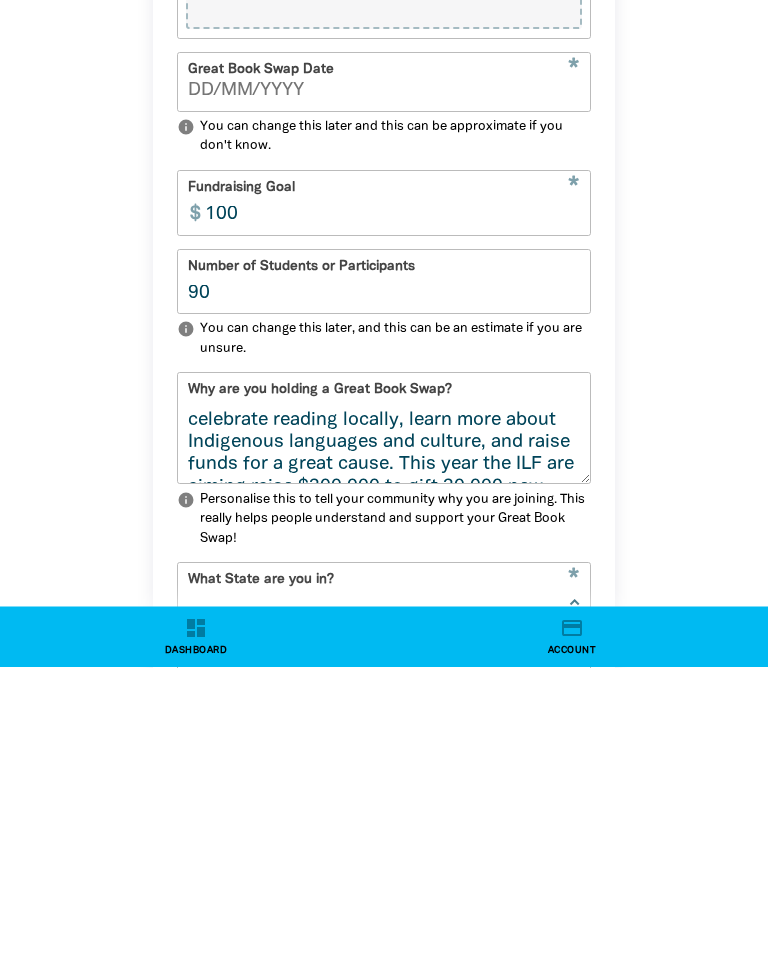 type on "90" 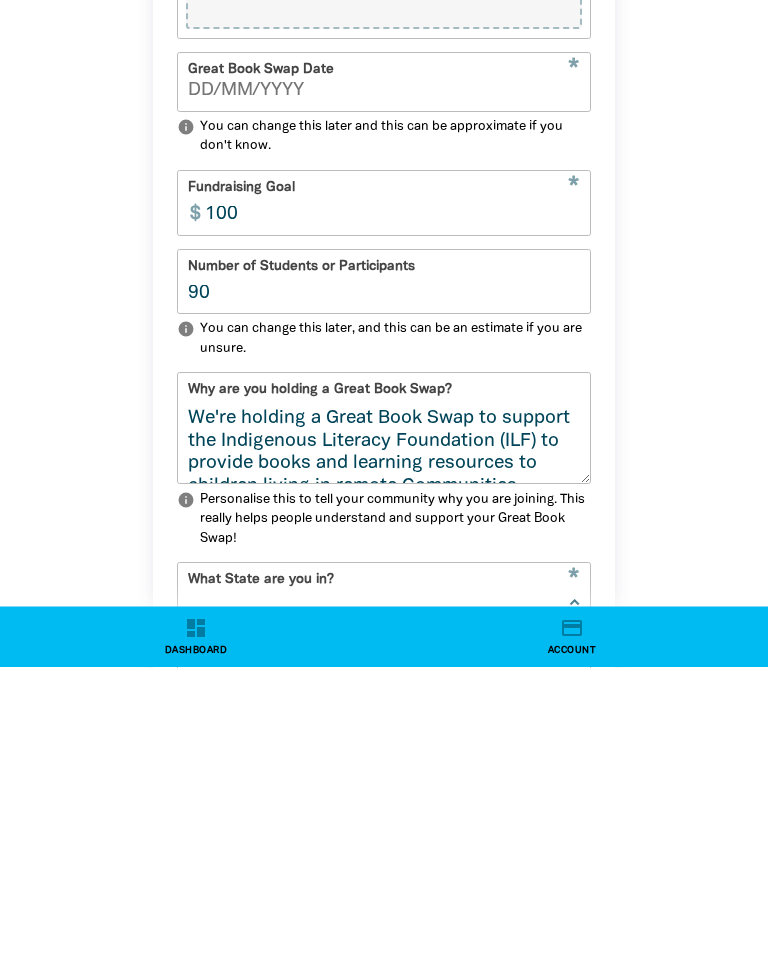 scroll, scrollTop: 0, scrollLeft: 0, axis: both 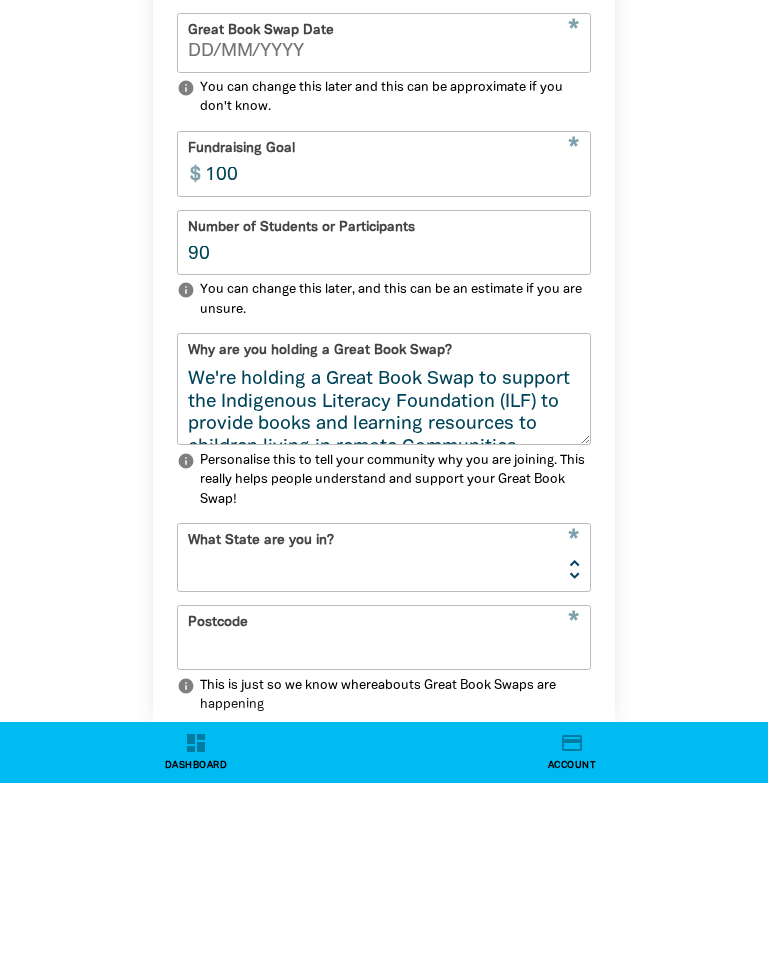 click on "Great Book Swap Date" at bounding box center [384, 223] 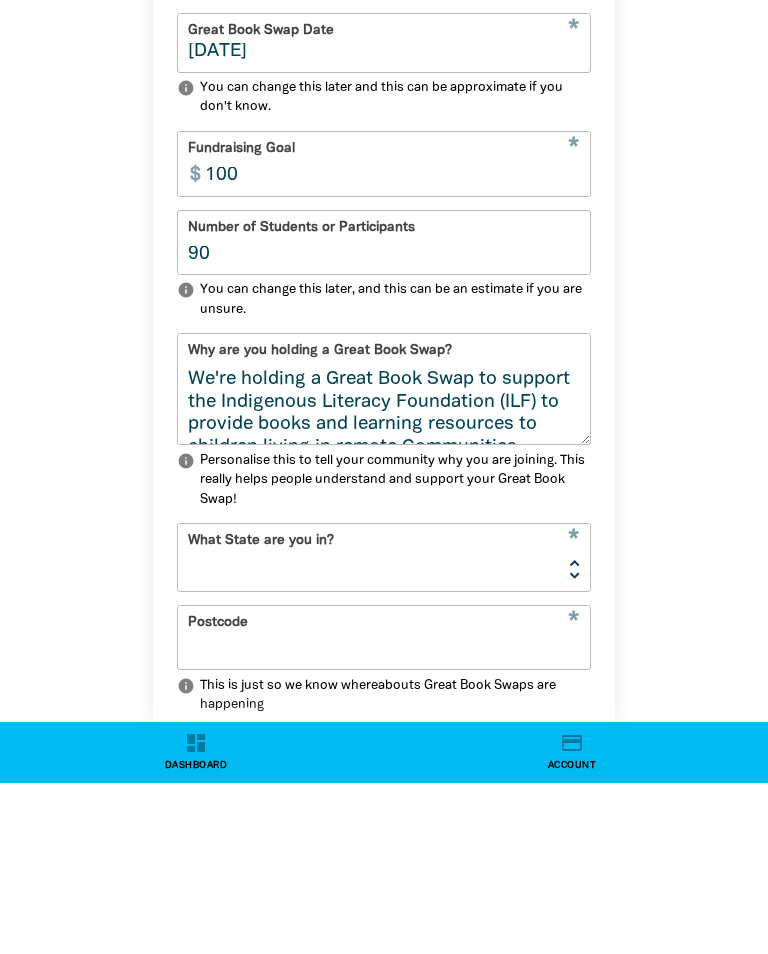 type on "18/08/2025" 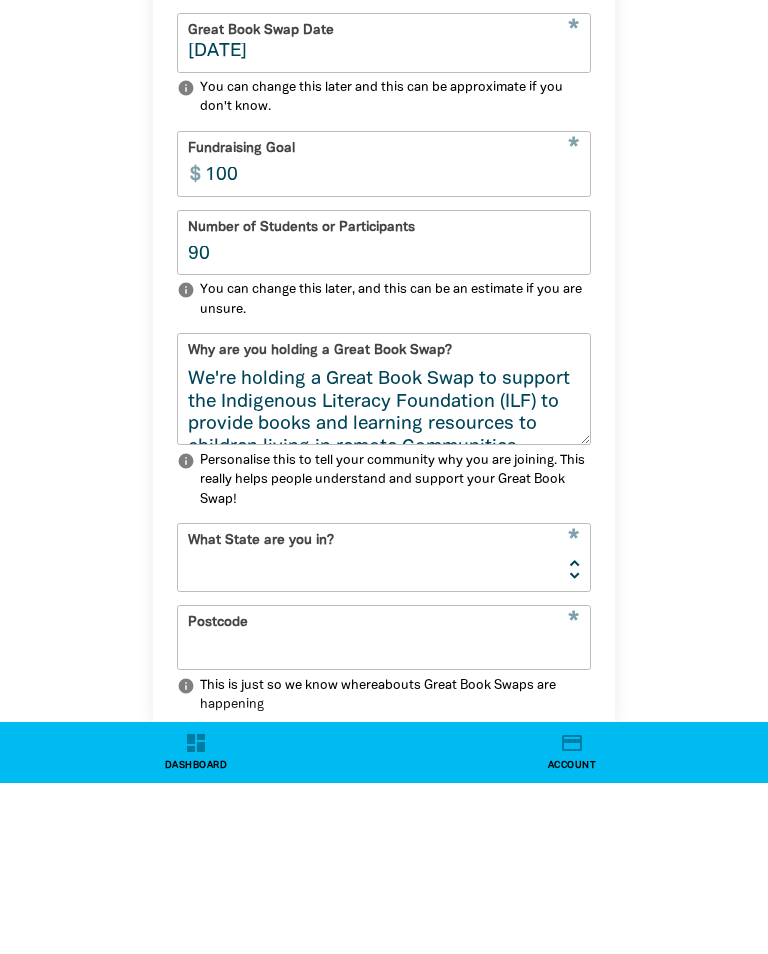 click on "NSW VIC QLD NT WA SA TAS ACT" at bounding box center (384, 728) 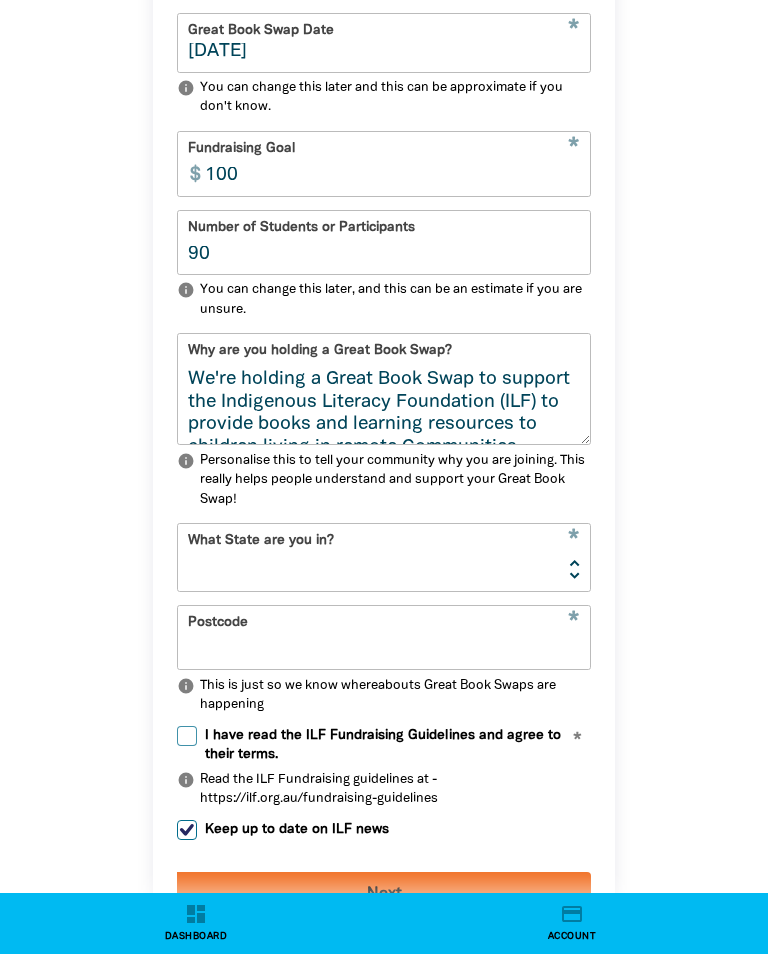 select on "VIC" 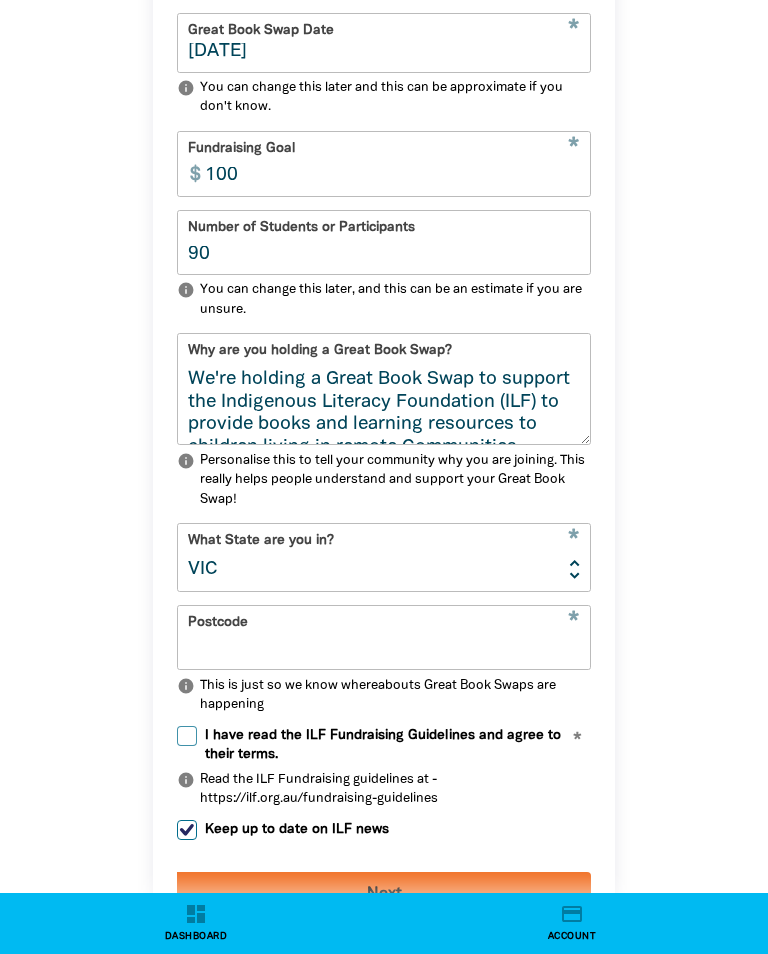 click on "Postcode" at bounding box center [384, 637] 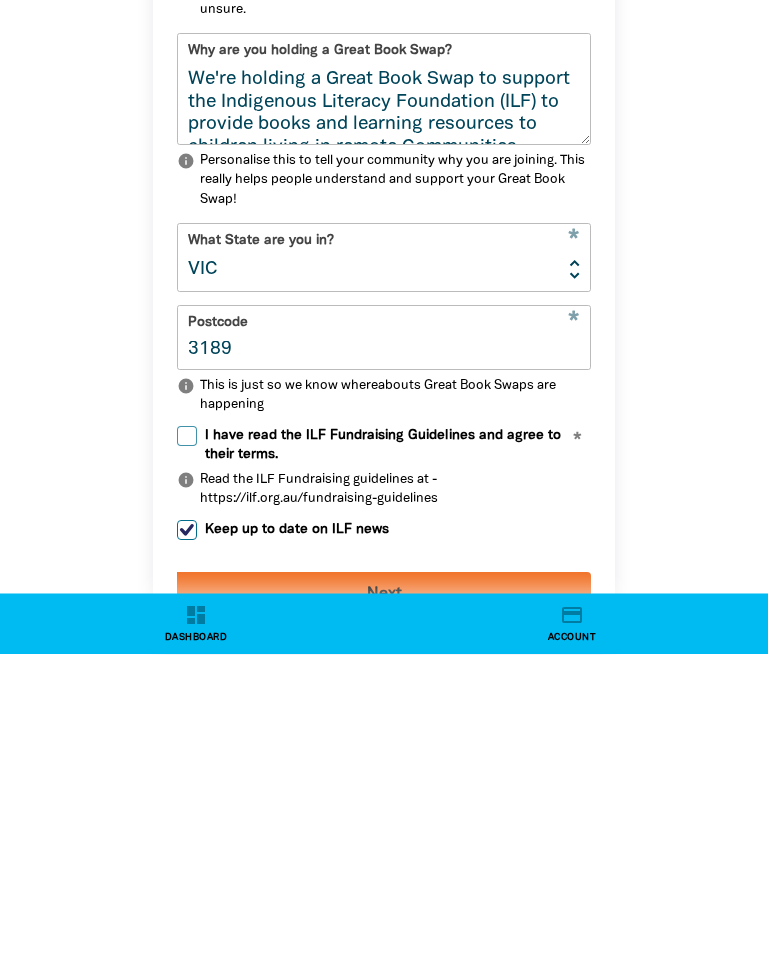 type on "3189" 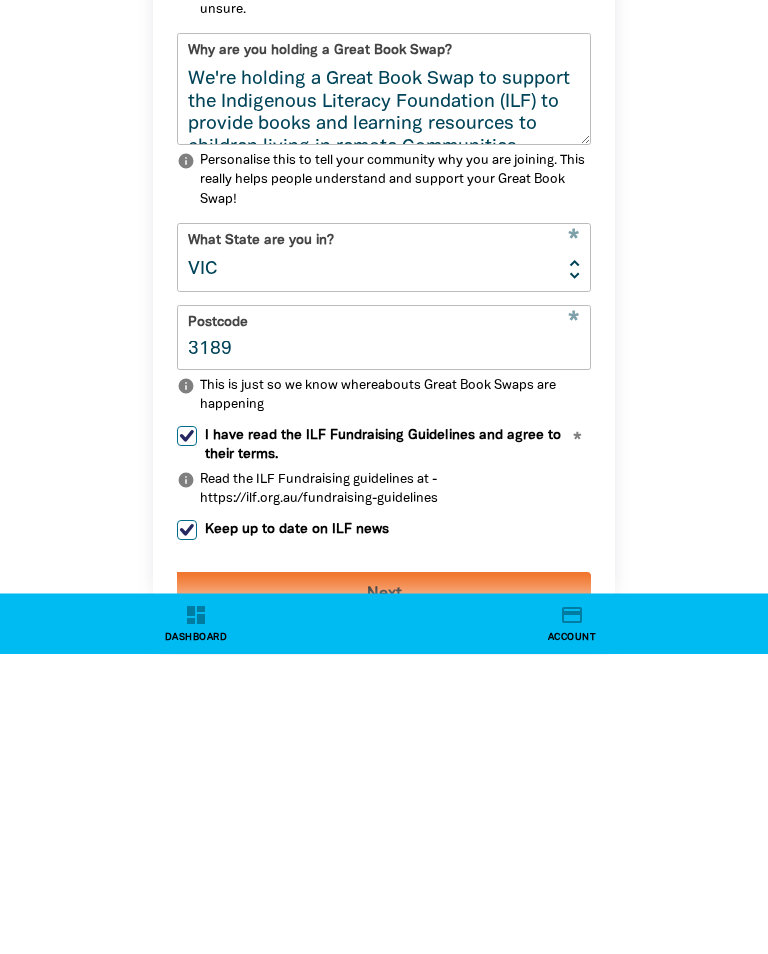 checkbox on "true" 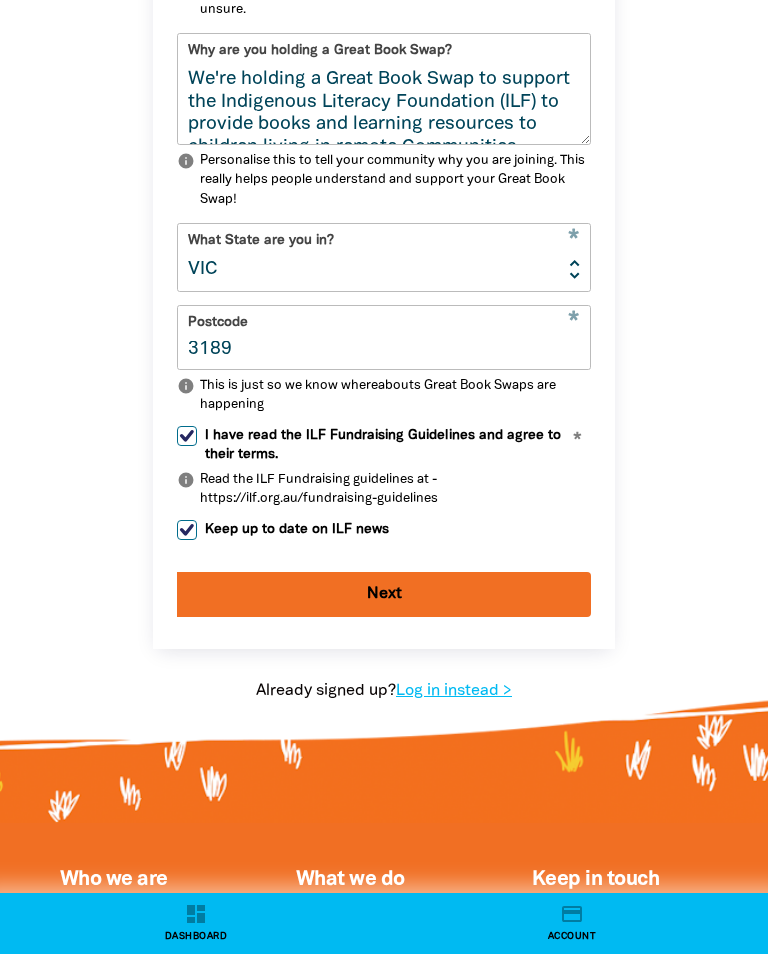 click on "Next" at bounding box center [384, 594] 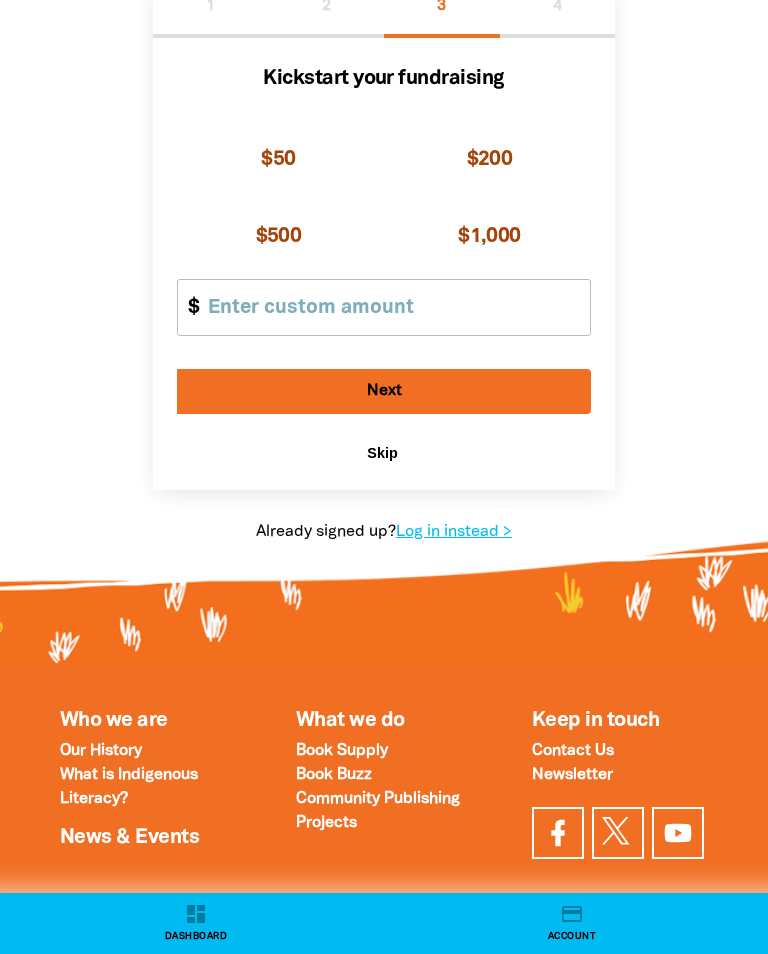 scroll, scrollTop: 242, scrollLeft: 0, axis: vertical 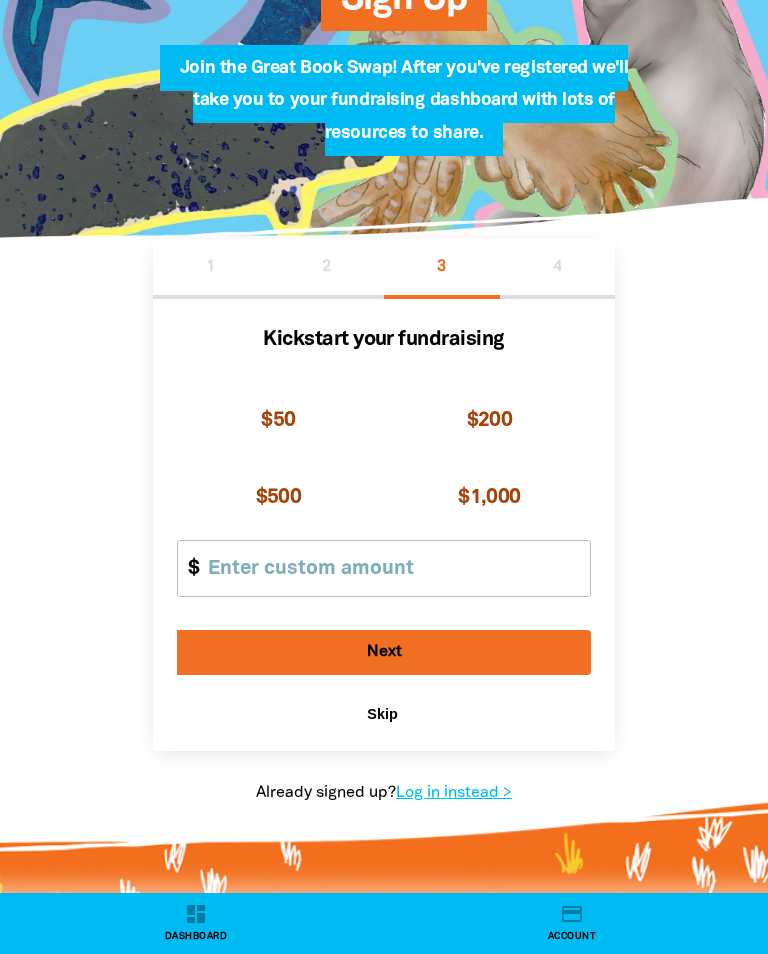 click on "chevron_right" at bounding box center (407, 714) 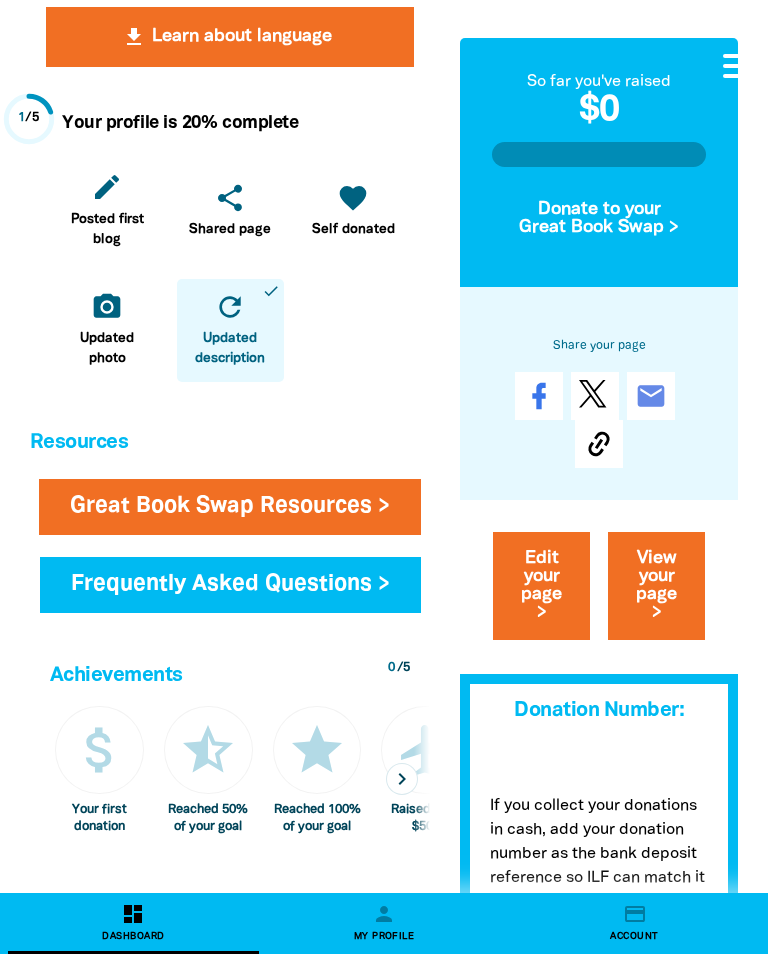 scroll, scrollTop: 657, scrollLeft: 0, axis: vertical 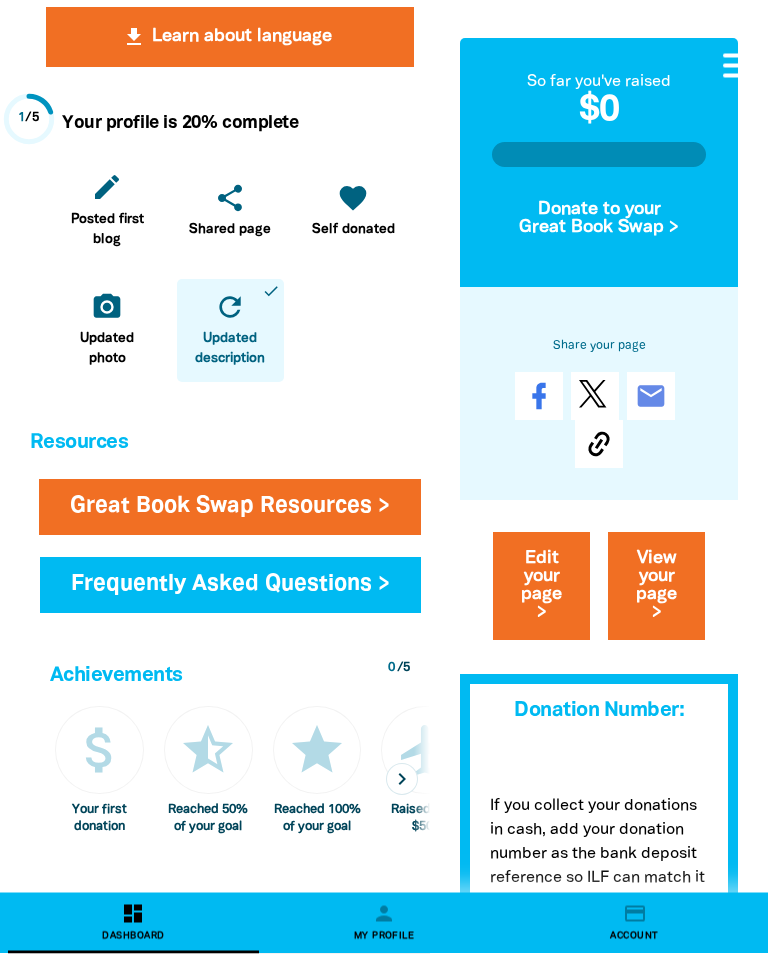 click on "Great Book Swap Resources >" at bounding box center [230, 508] 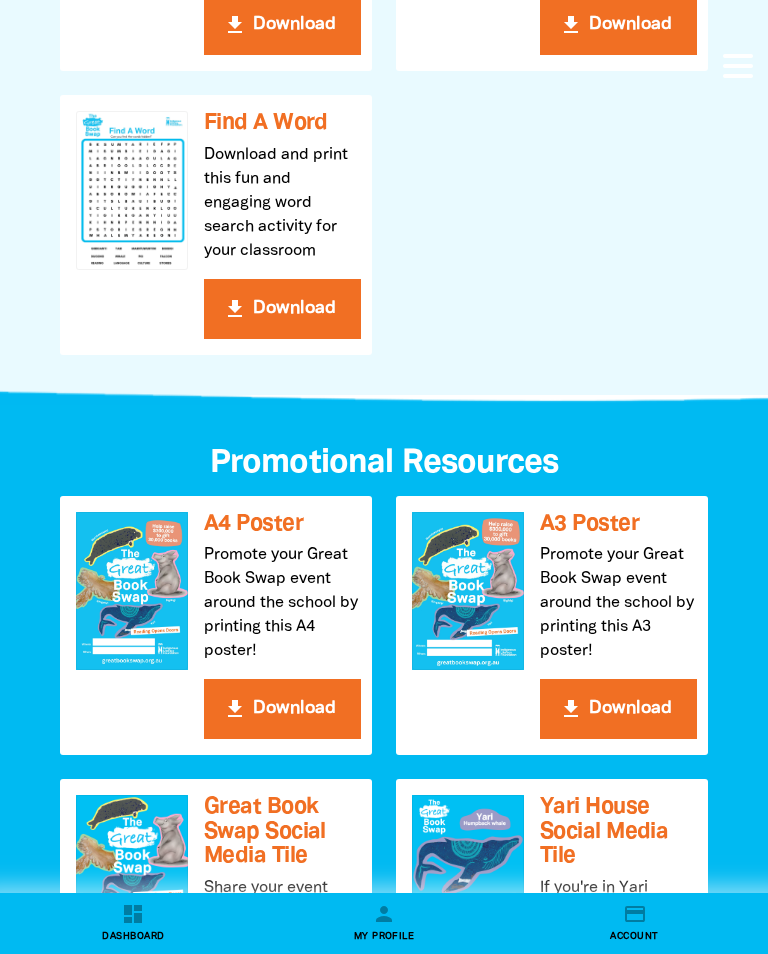 scroll, scrollTop: 2082, scrollLeft: 0, axis: vertical 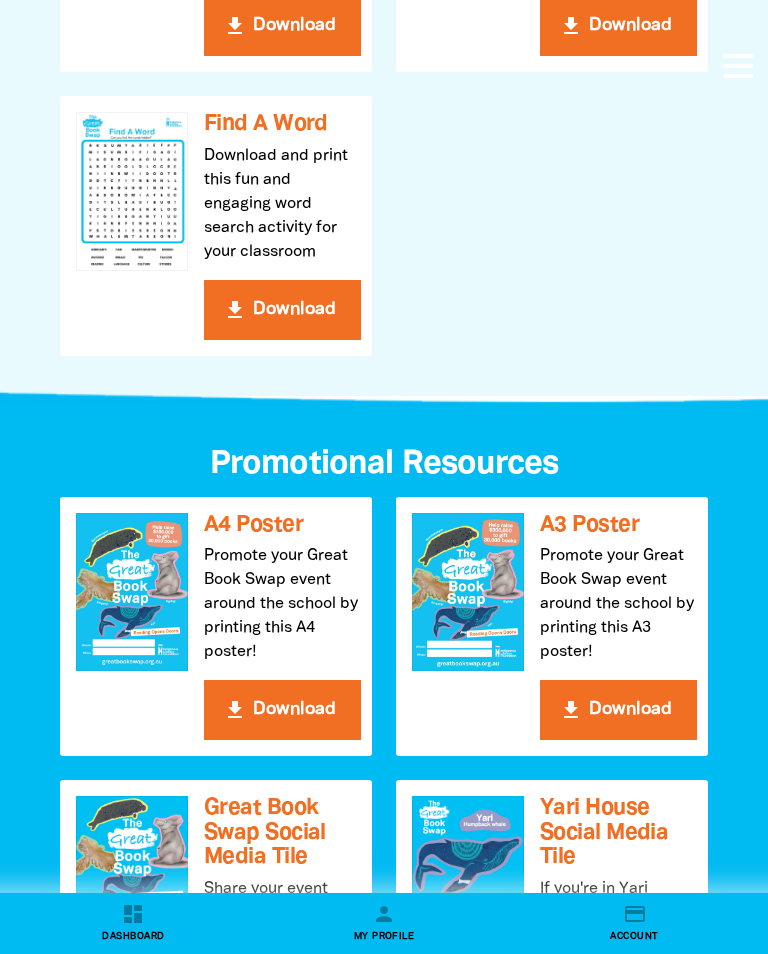 click on "get_app   Download" at bounding box center (282, 710) 